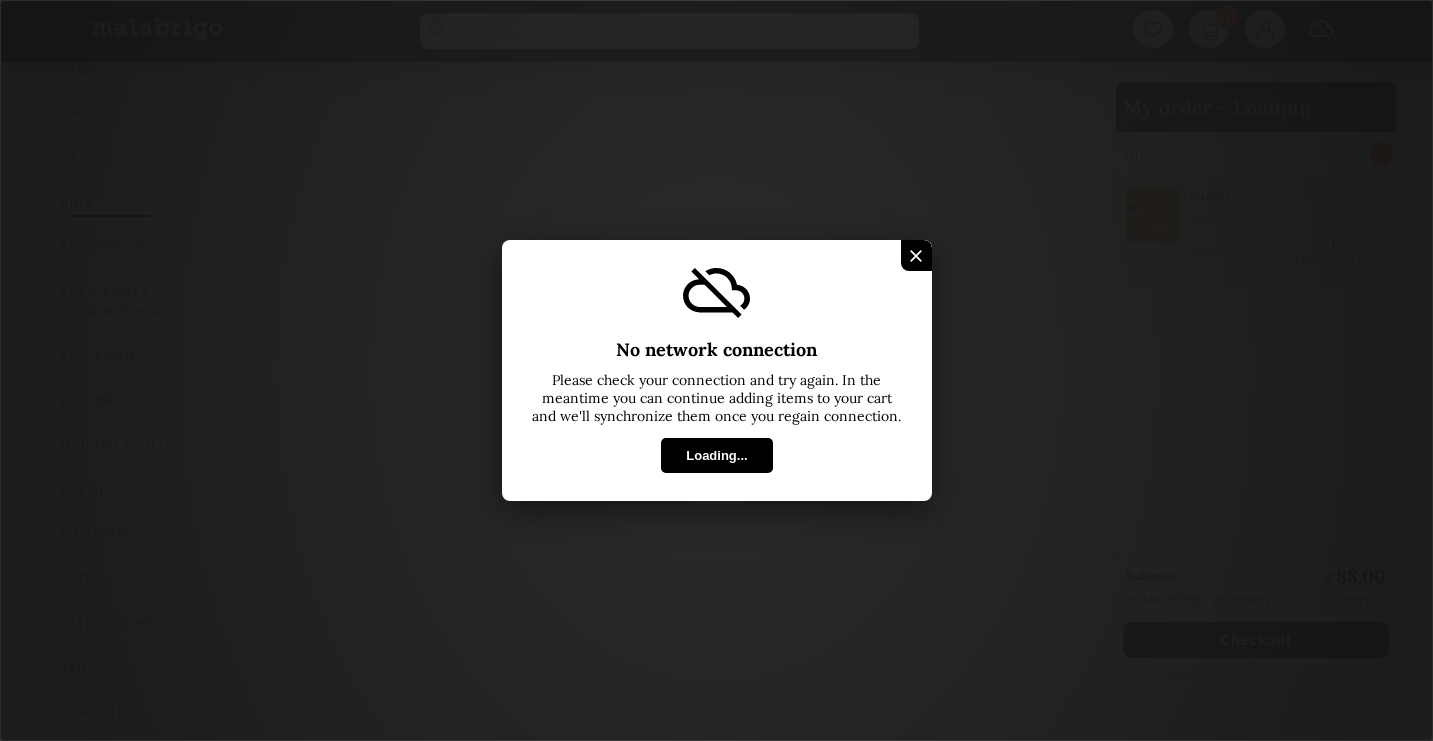 scroll, scrollTop: 1182, scrollLeft: 0, axis: vertical 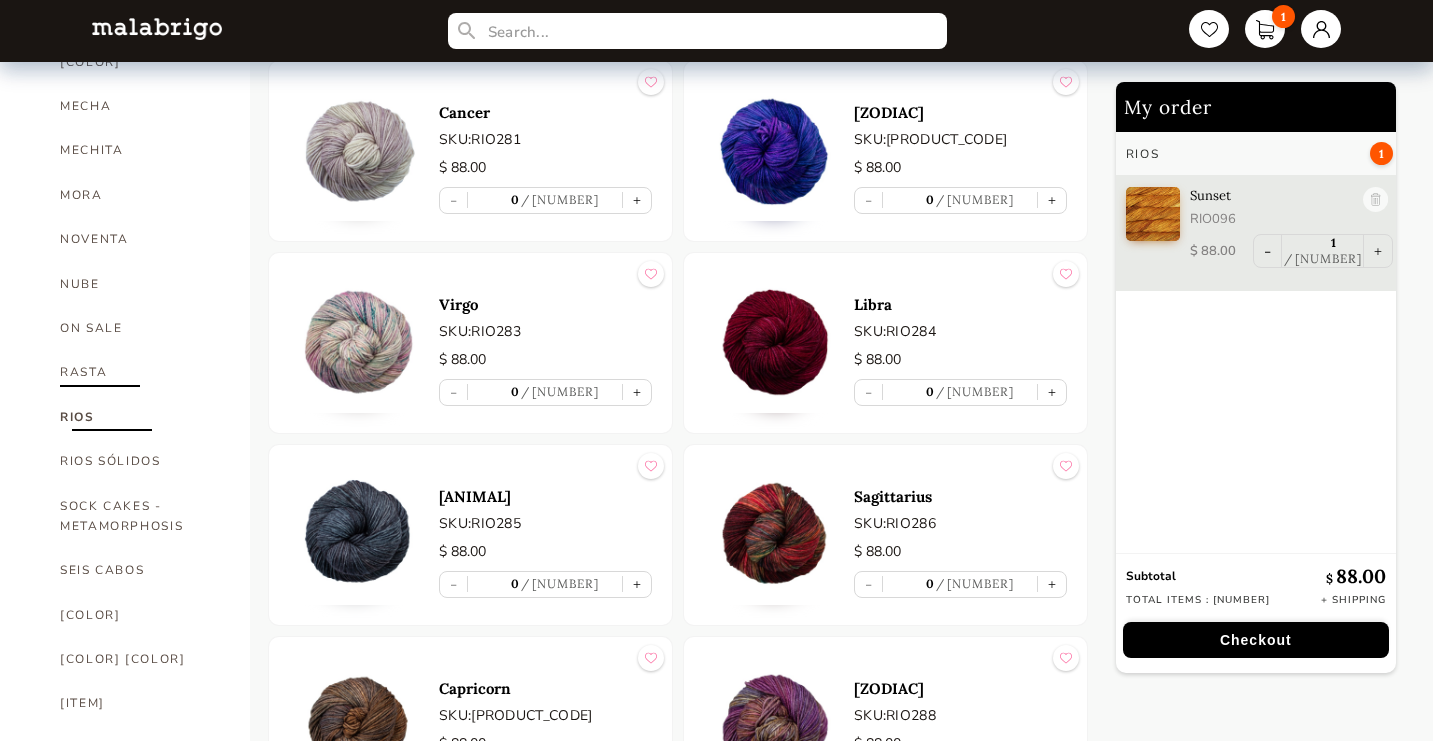 click on "RASTA" at bounding box center [140, 372] 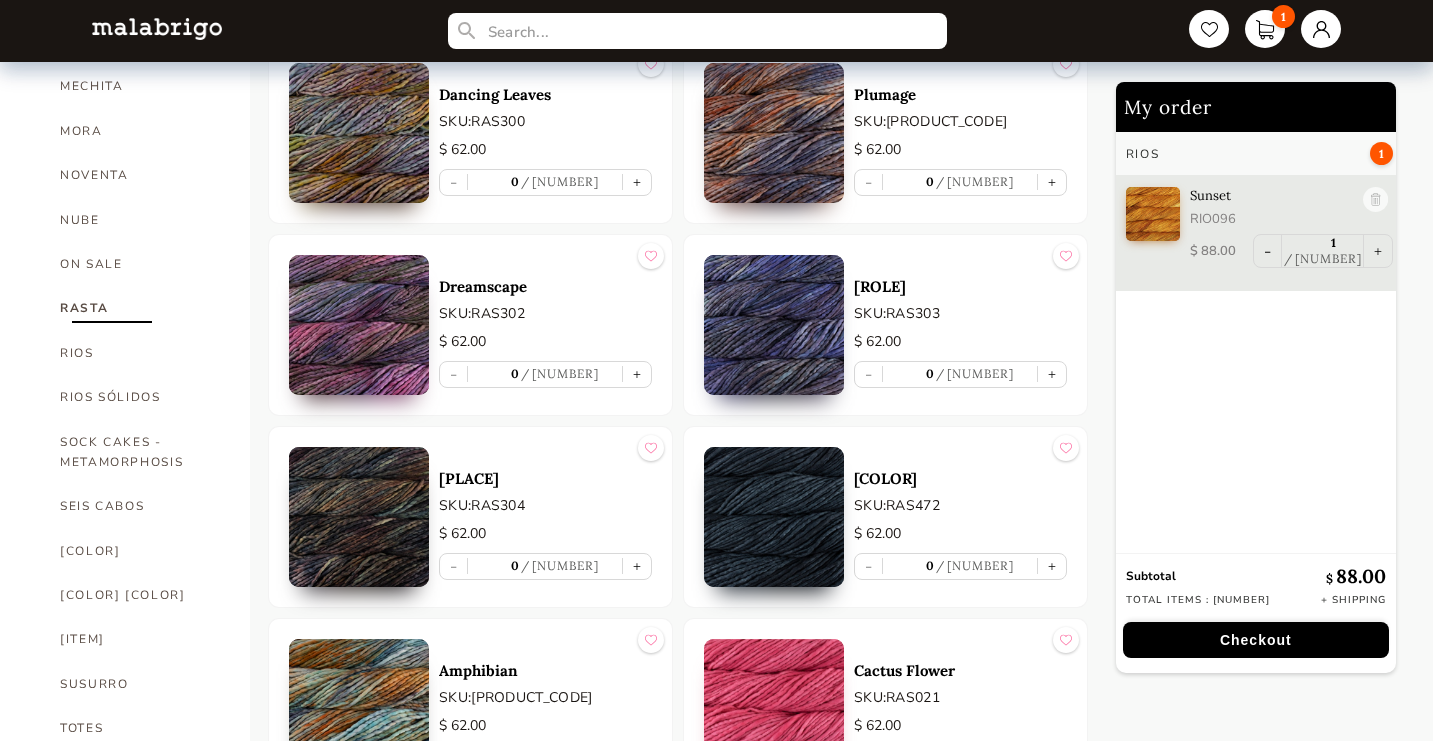 scroll, scrollTop: 1034, scrollLeft: 0, axis: vertical 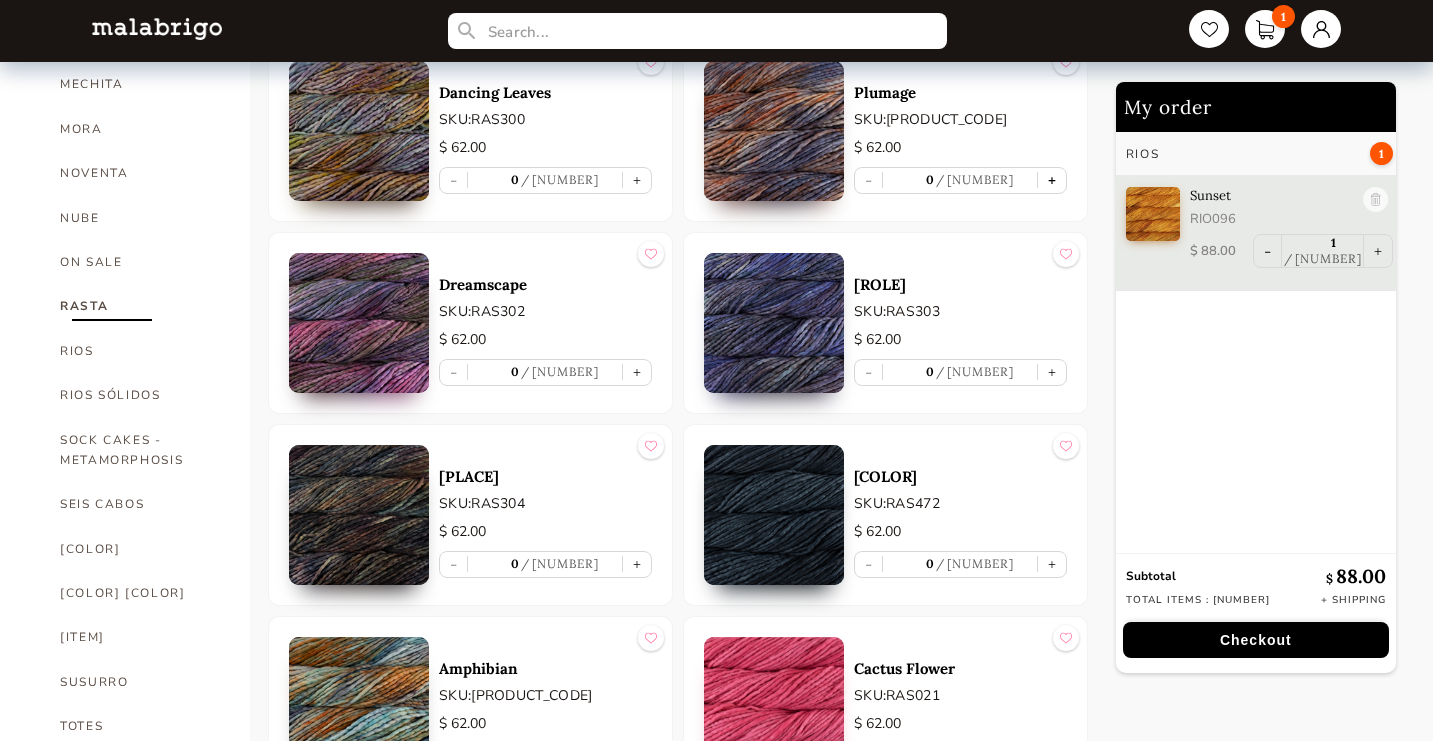click on "+" at bounding box center [1052, 180] 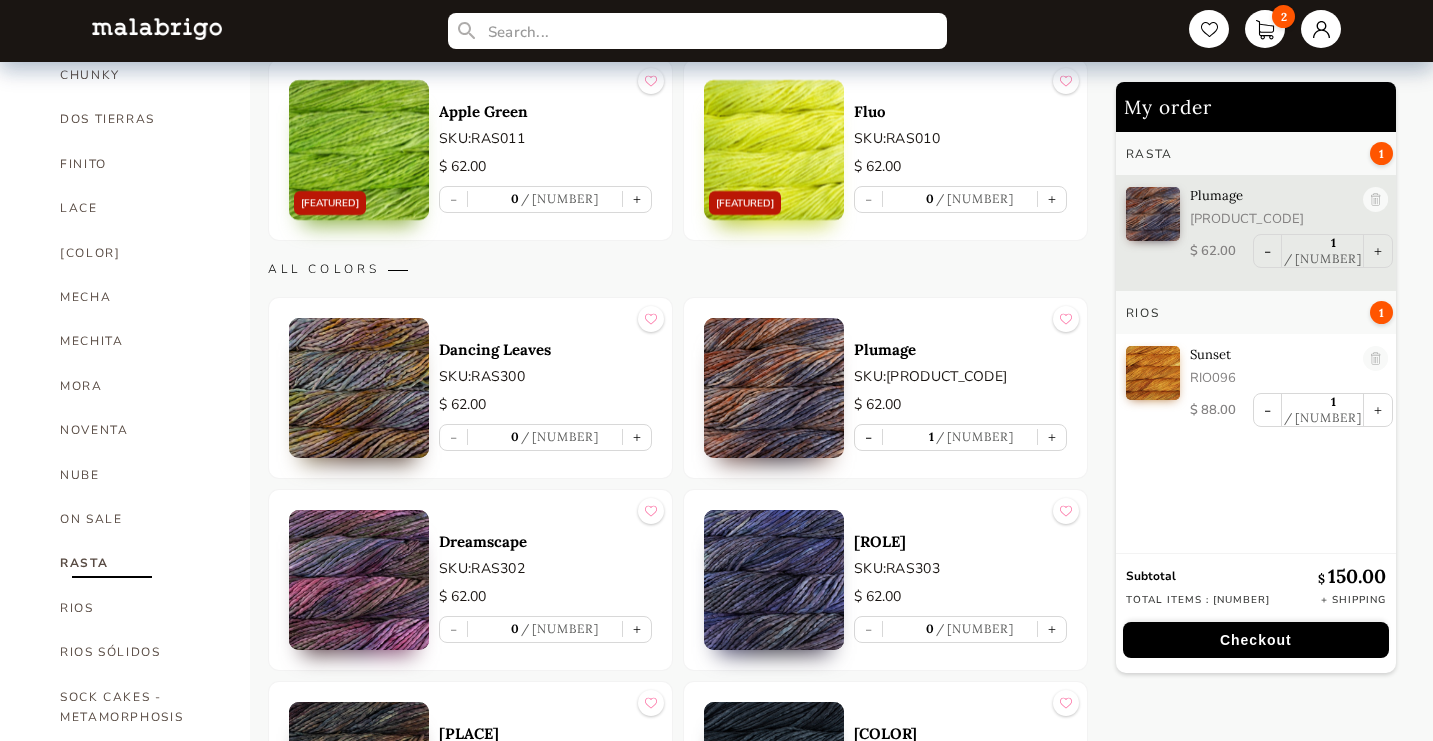 scroll, scrollTop: 778, scrollLeft: 0, axis: vertical 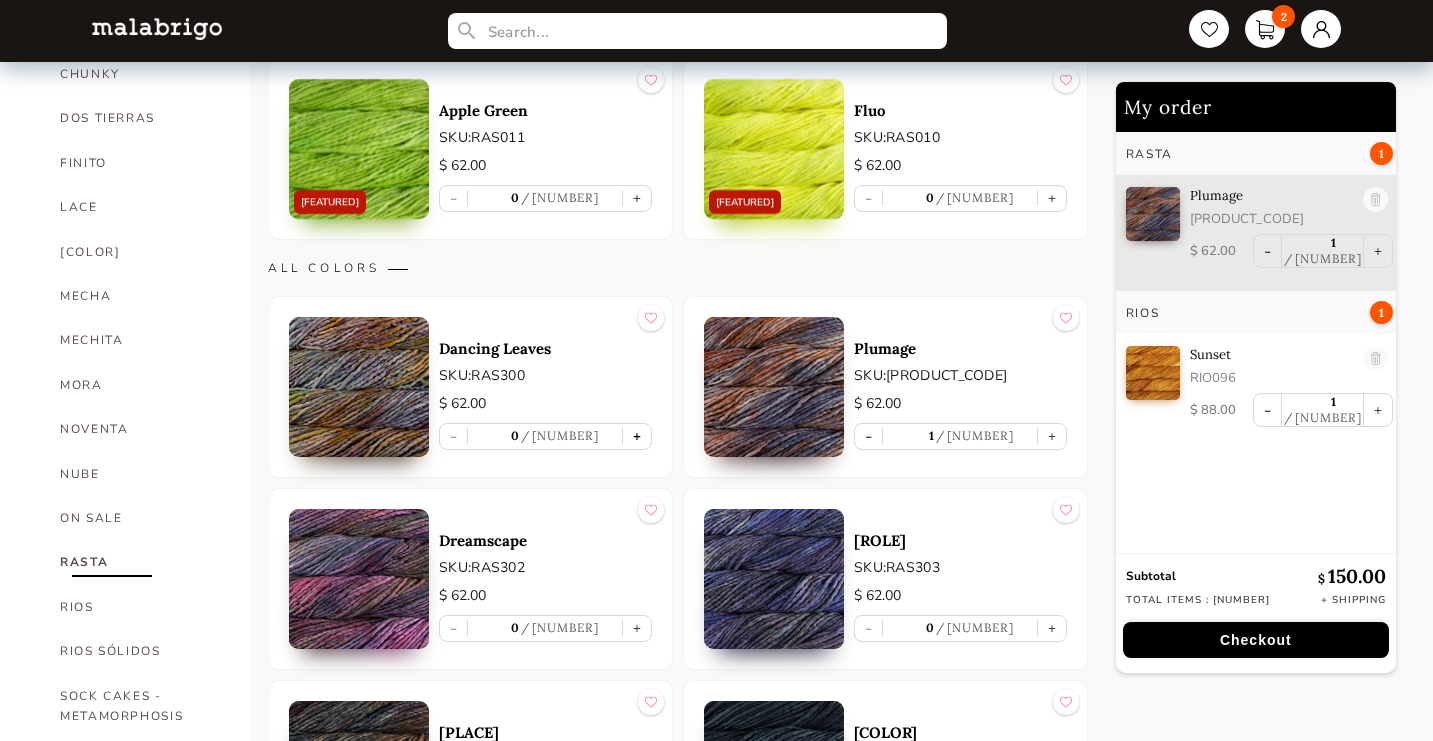 click on "+" at bounding box center (637, 436) 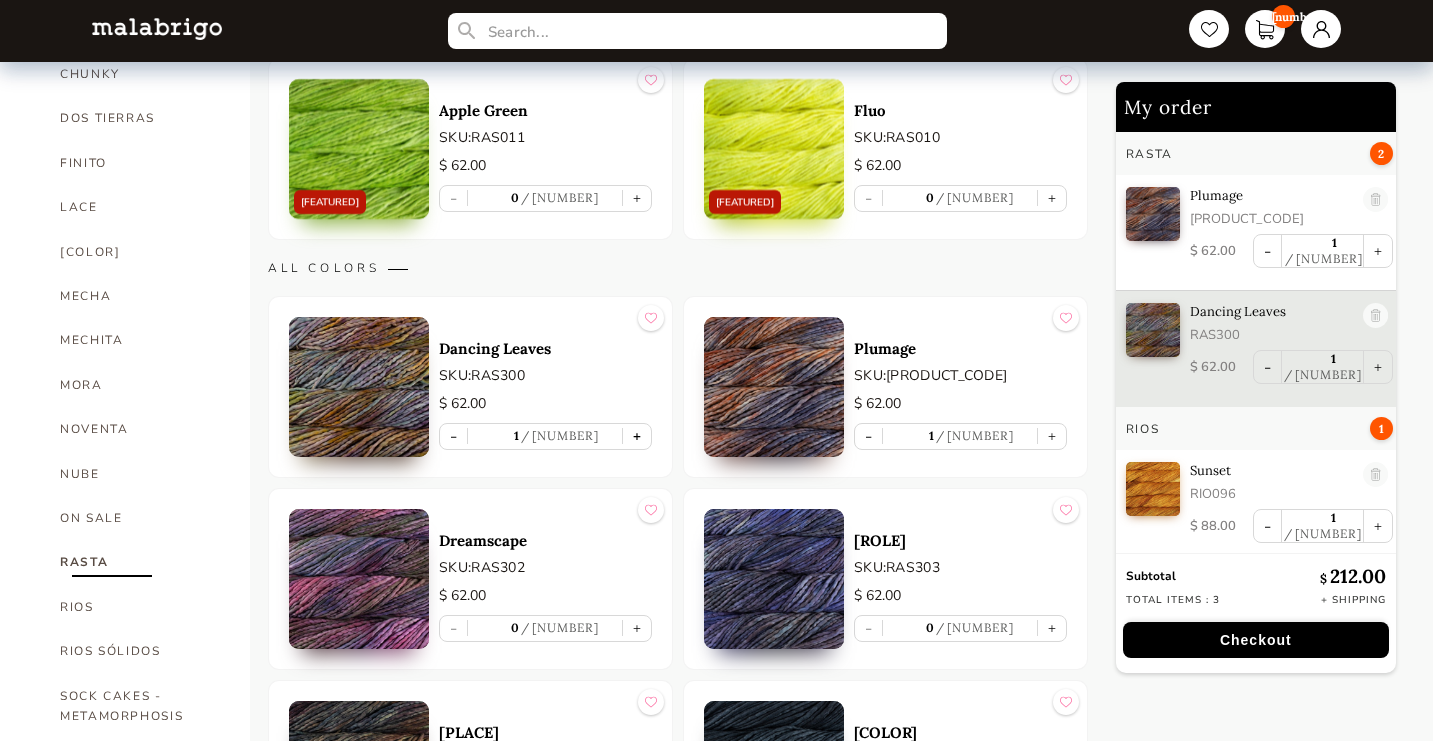 type on "1" 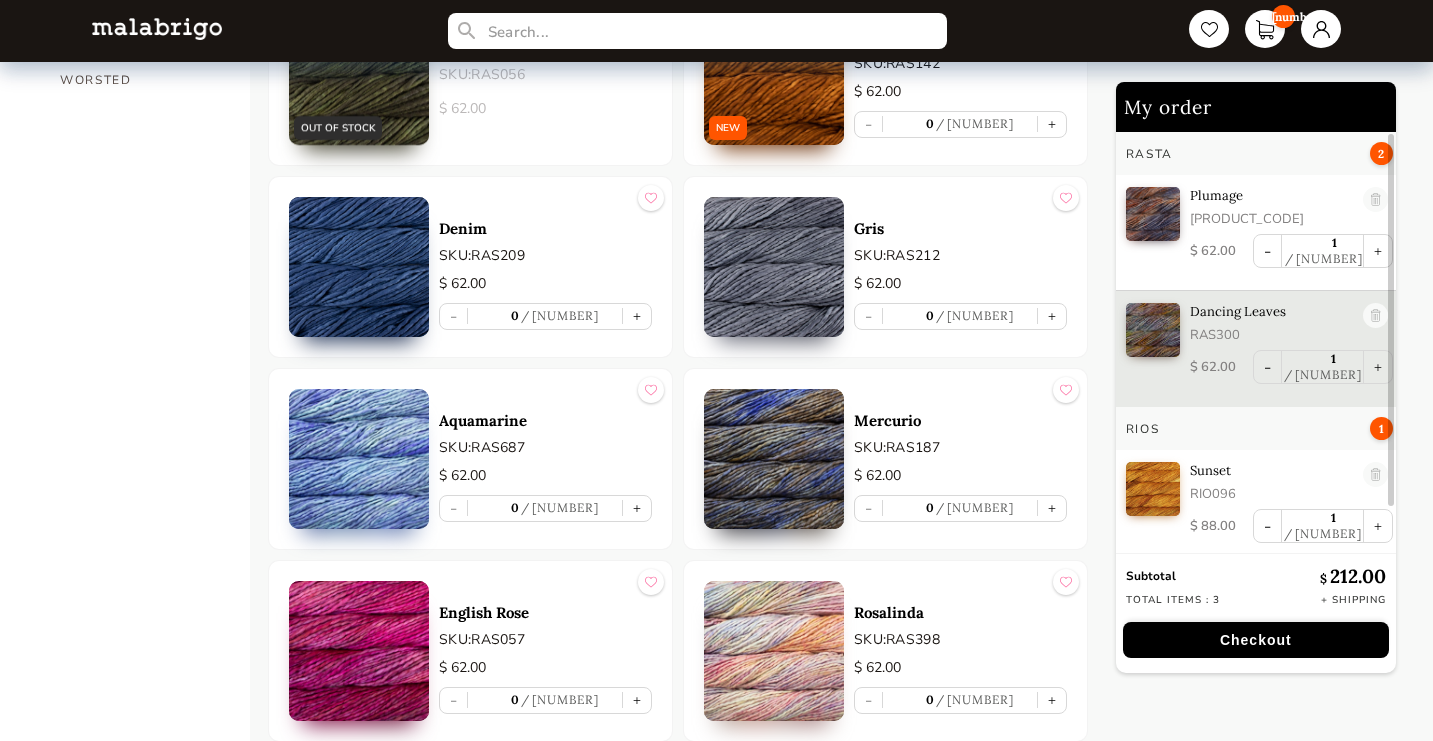 scroll, scrollTop: 1870, scrollLeft: 0, axis: vertical 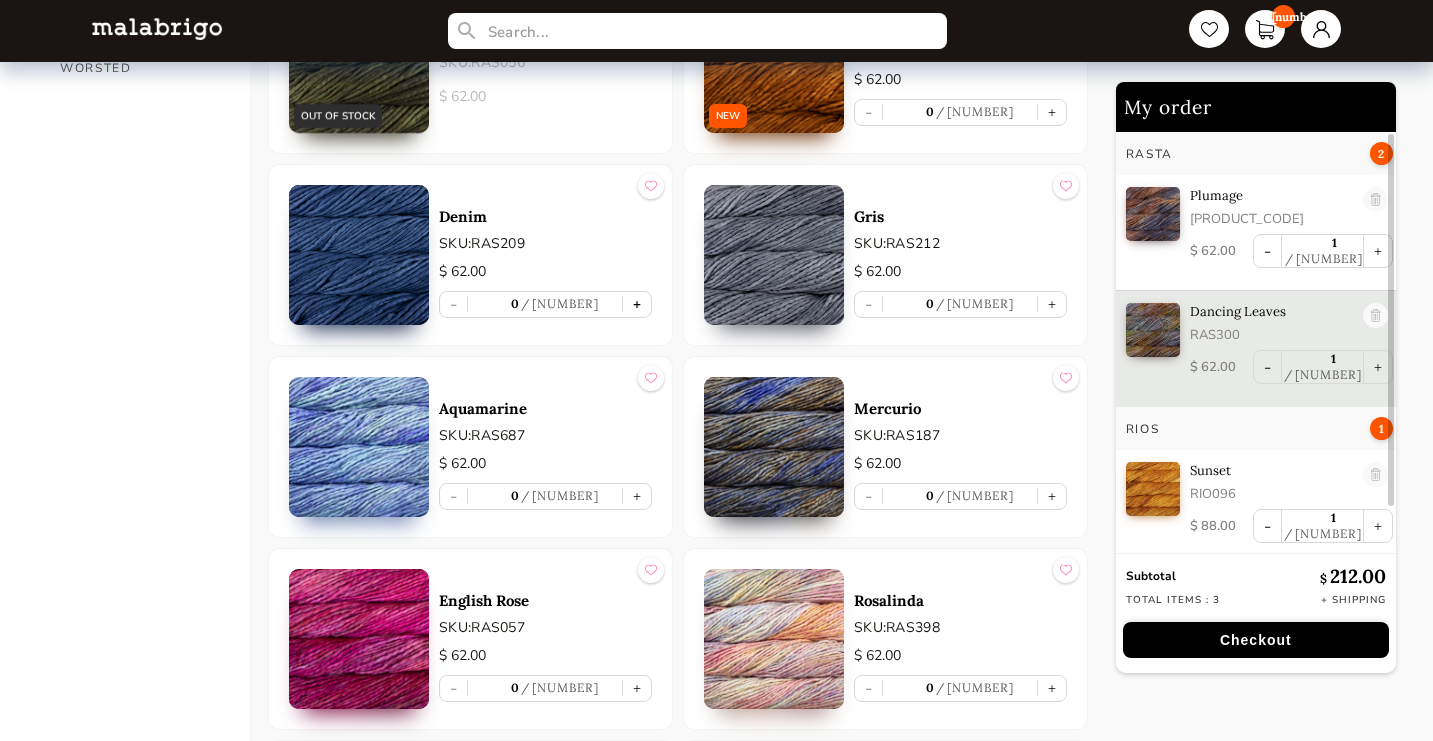 click on "+" at bounding box center (637, 304) 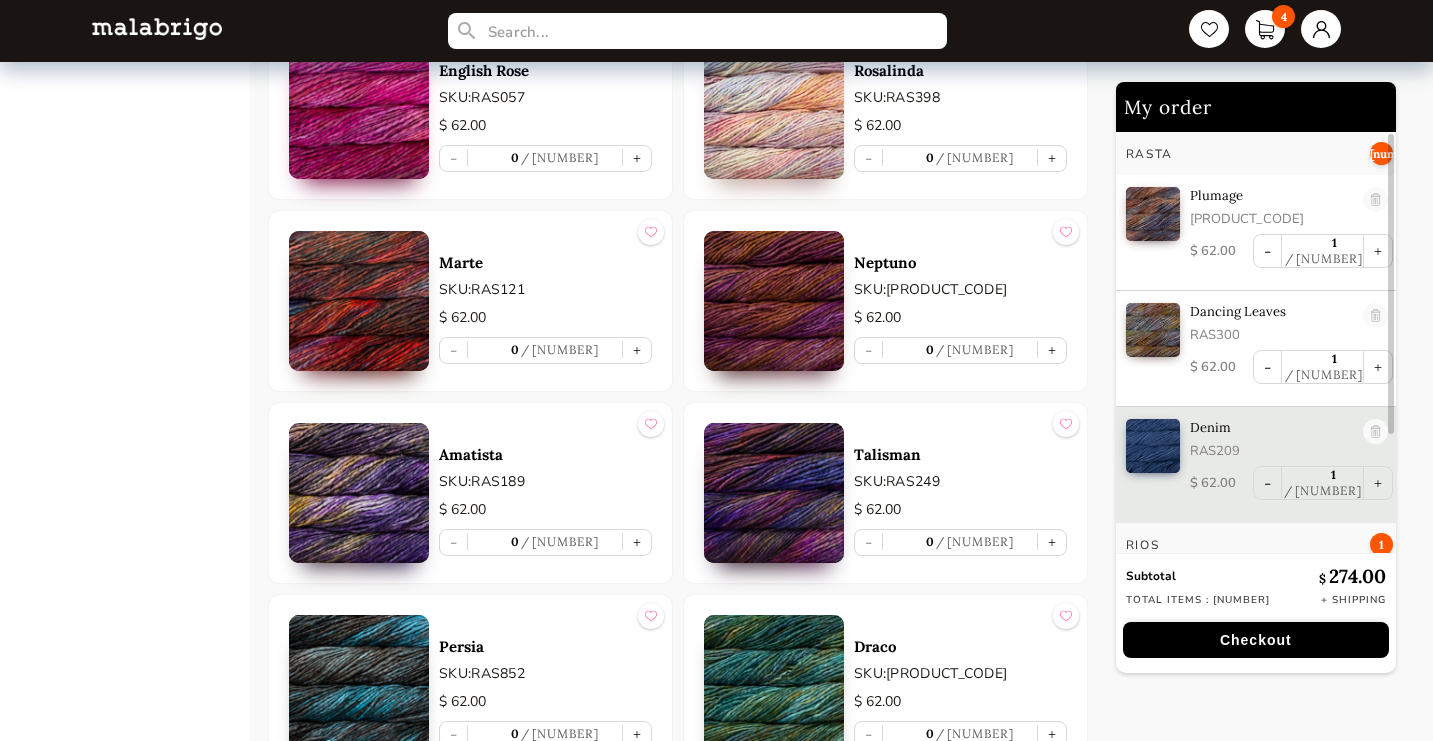 scroll, scrollTop: 2402, scrollLeft: 0, axis: vertical 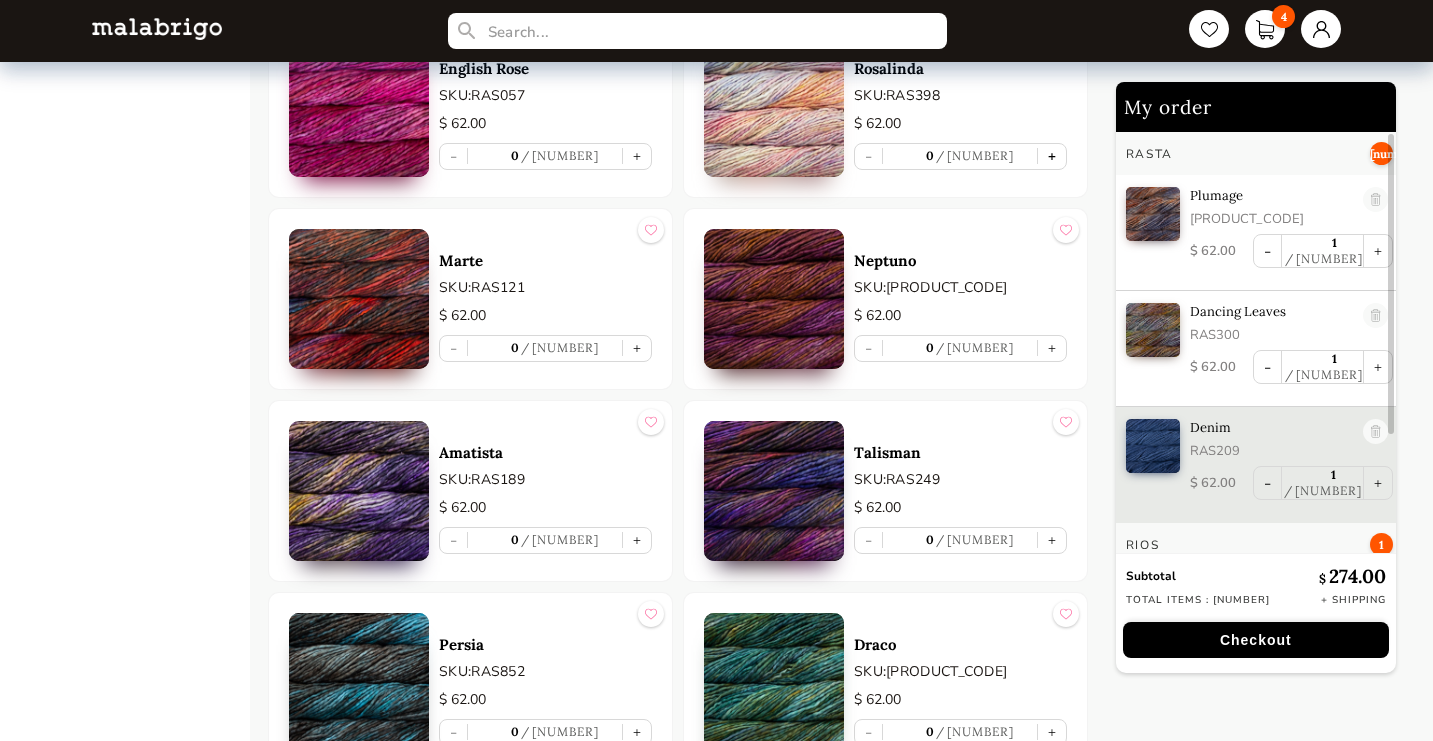 click on "+" at bounding box center (1052, 156) 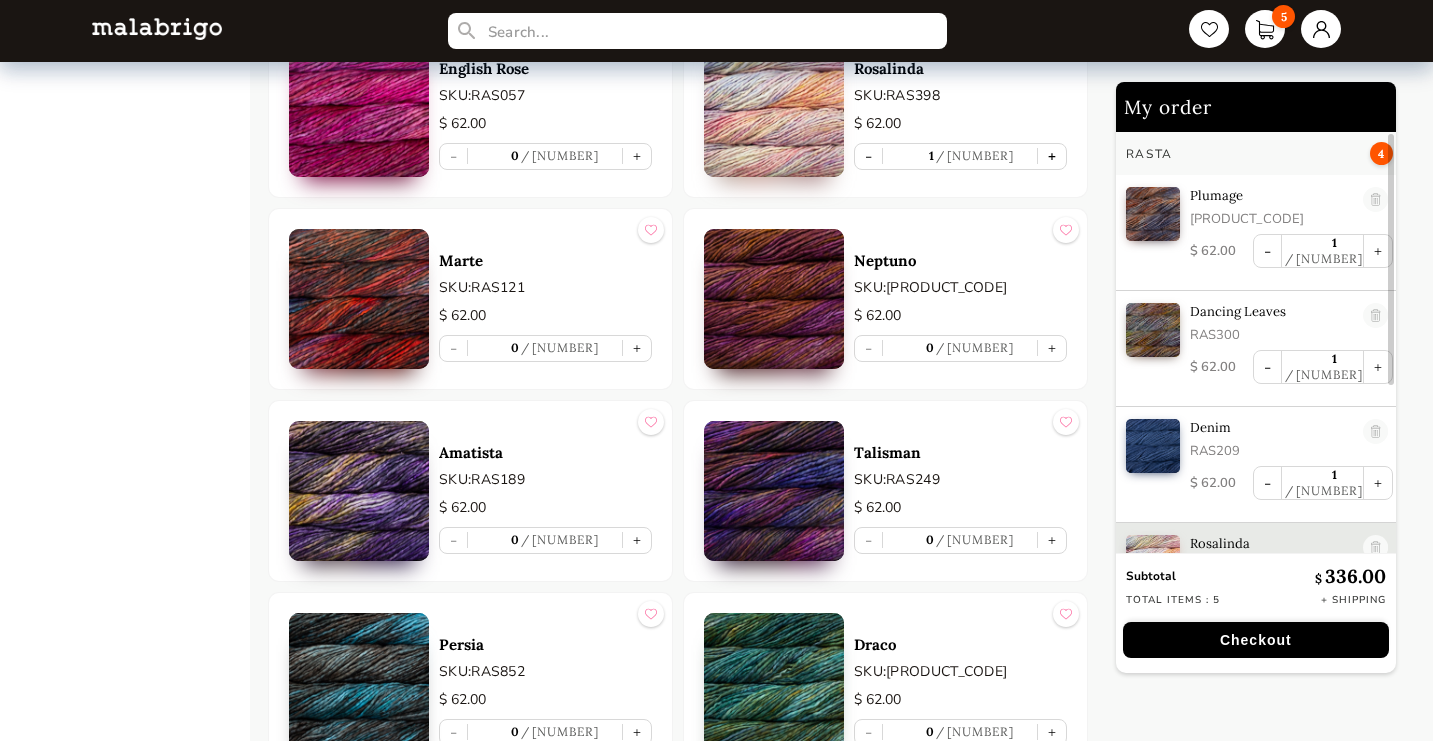 scroll, scrollTop: 63, scrollLeft: 0, axis: vertical 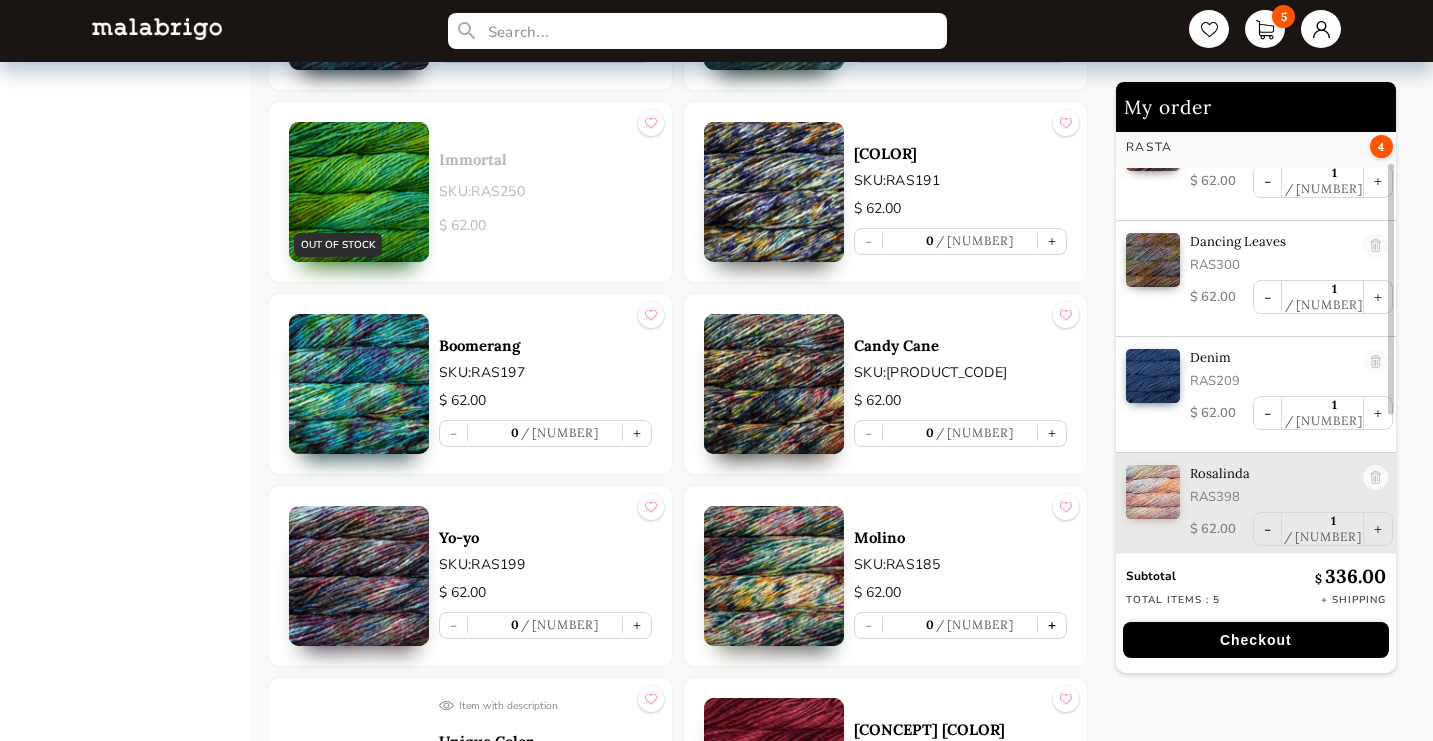 click on "+" at bounding box center (1052, 625) 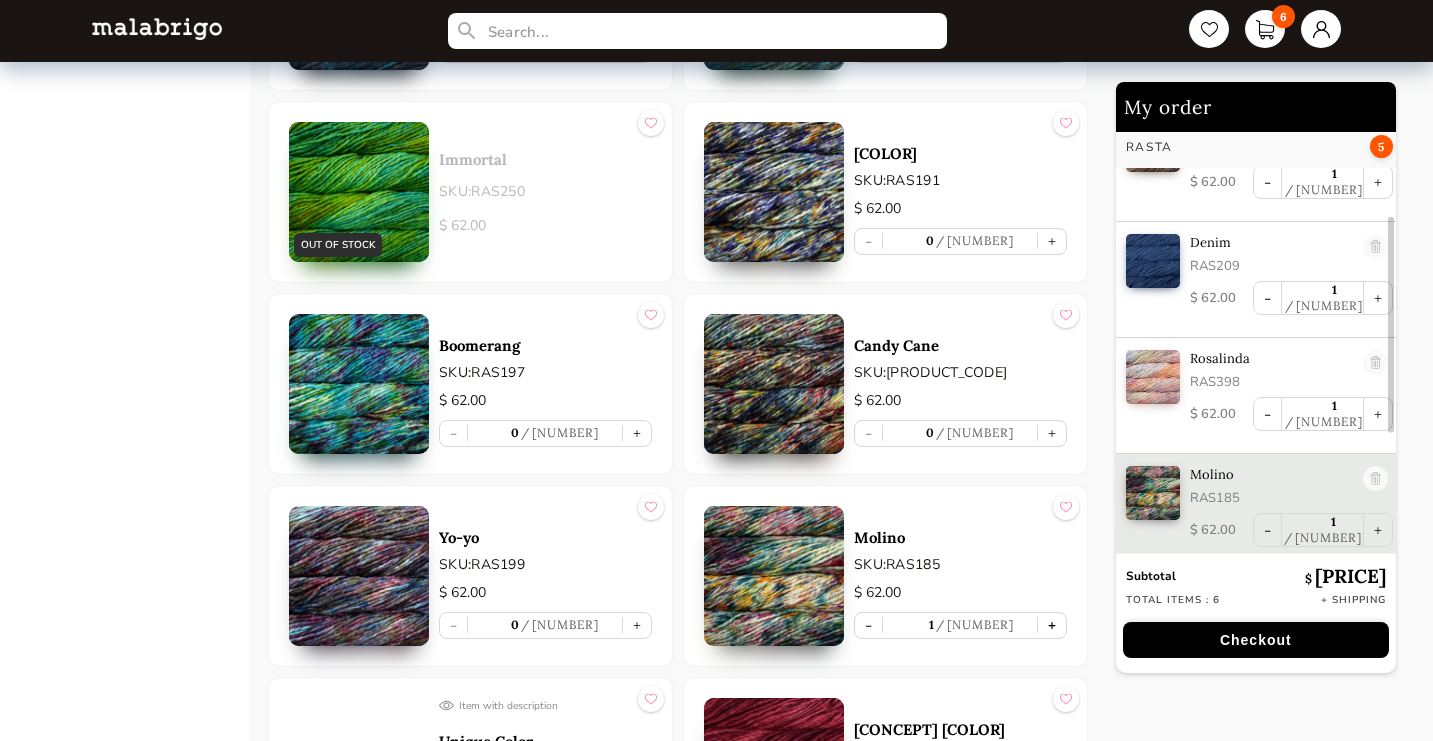 scroll, scrollTop: 179, scrollLeft: 0, axis: vertical 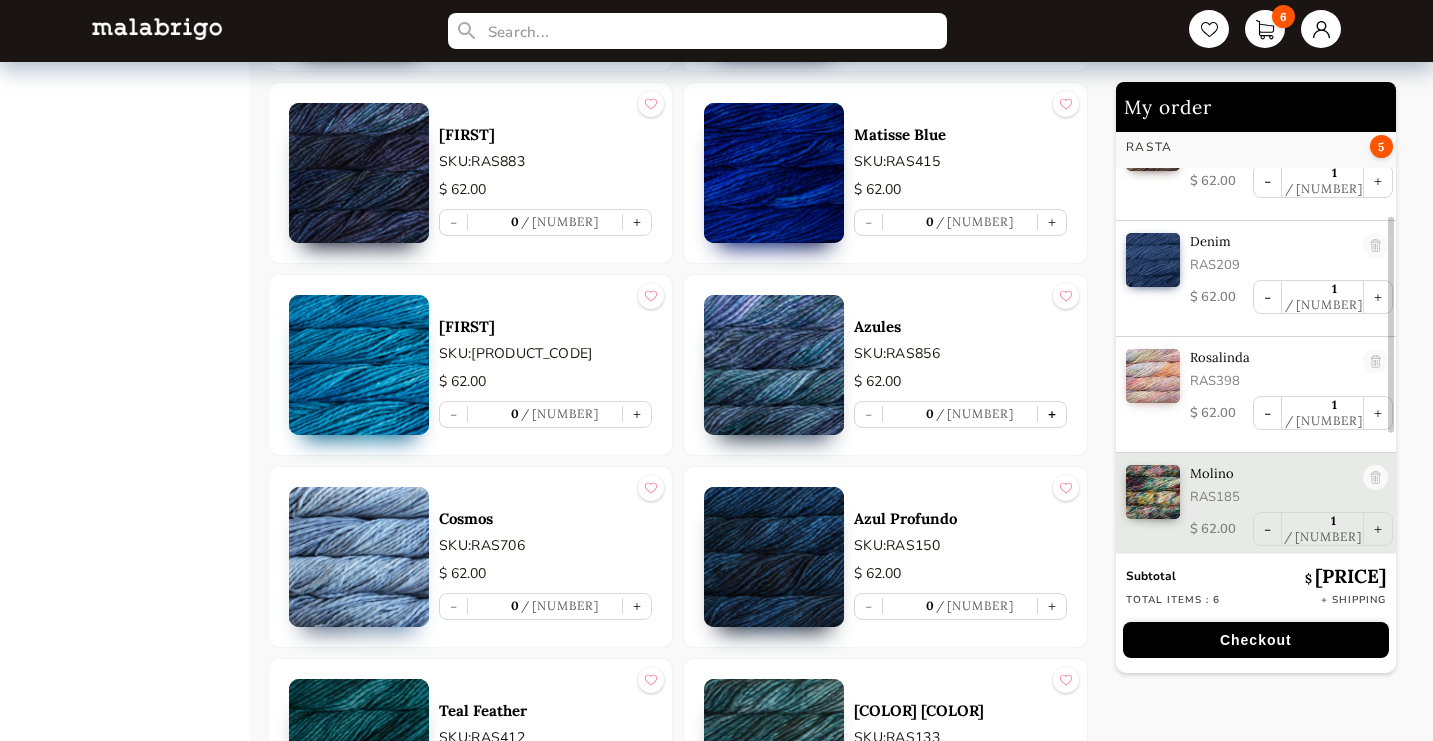 click on "+" at bounding box center [1052, 414] 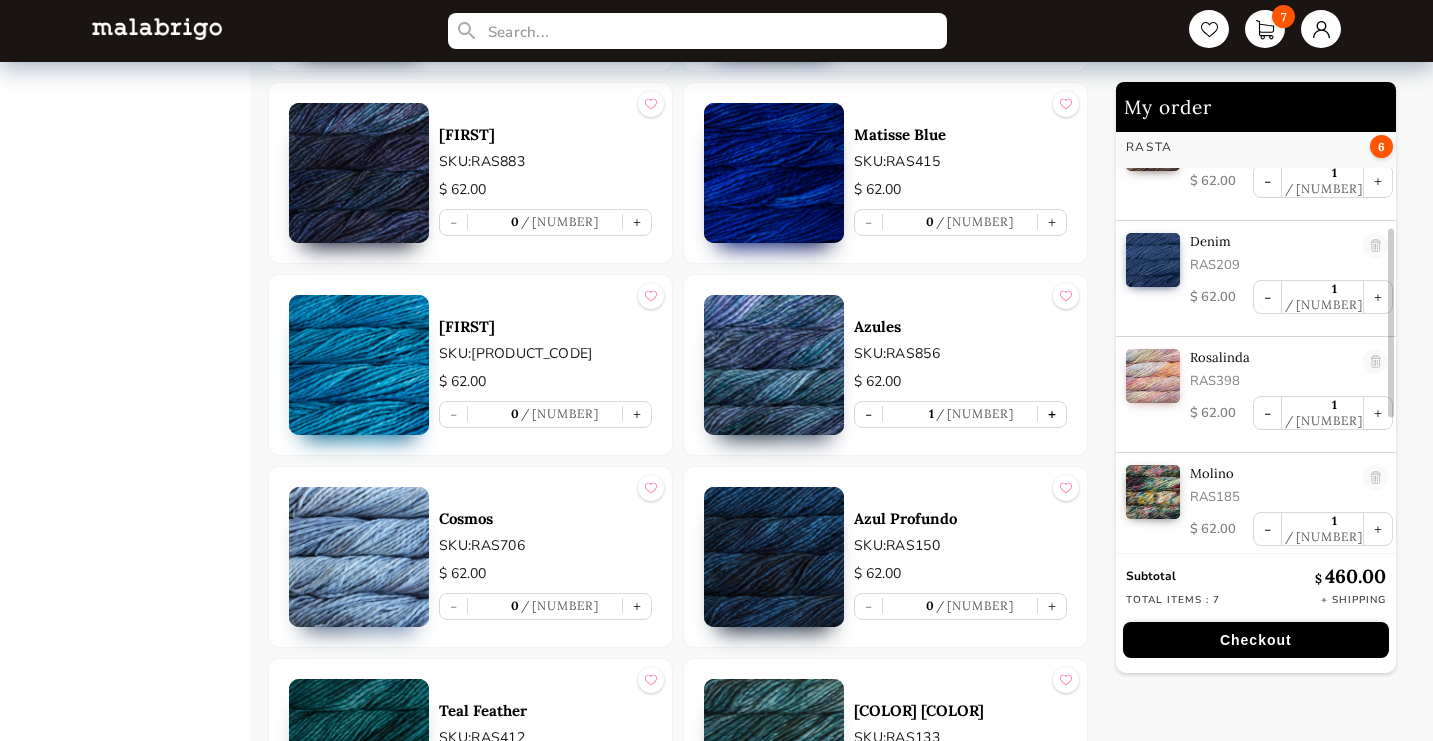 scroll, scrollTop: 295, scrollLeft: 0, axis: vertical 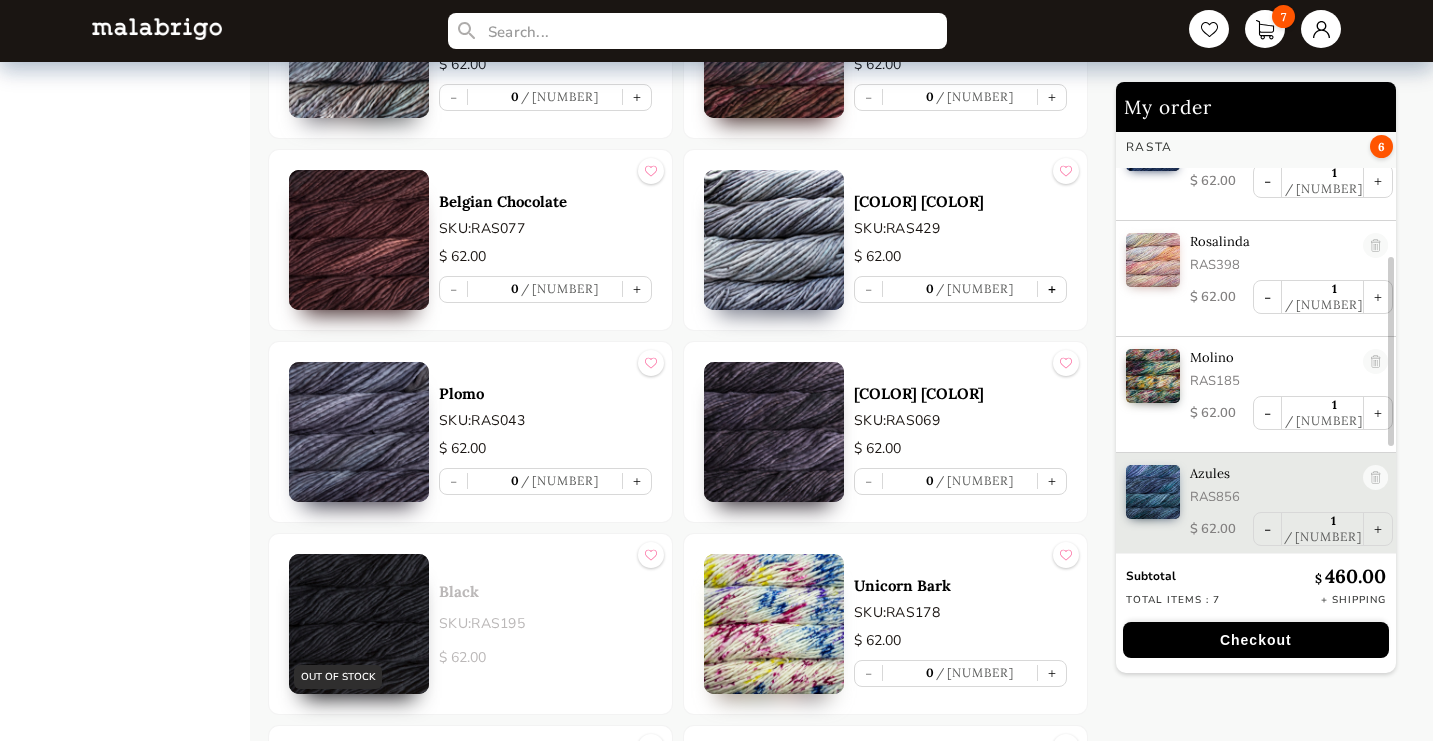 click on "+" at bounding box center [1052, 289] 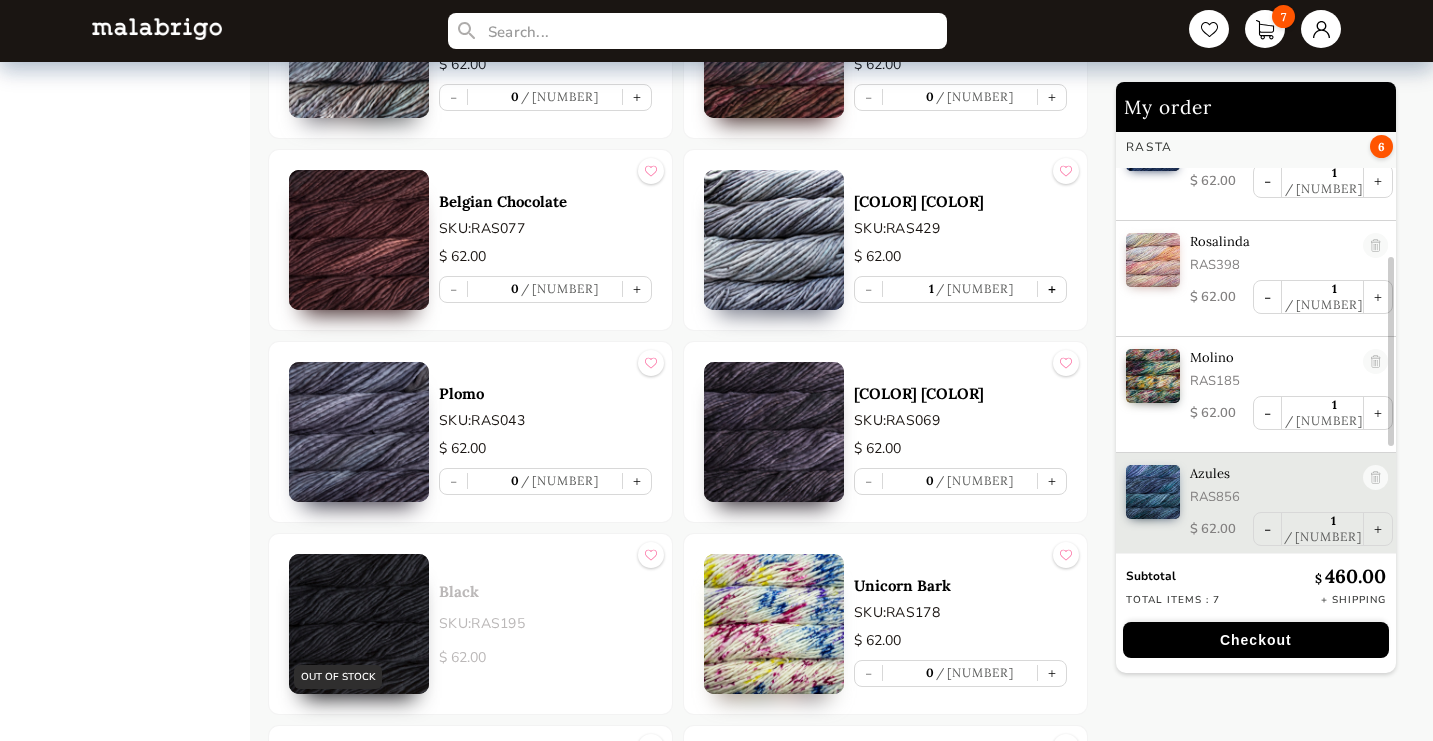 scroll, scrollTop: 411, scrollLeft: 0, axis: vertical 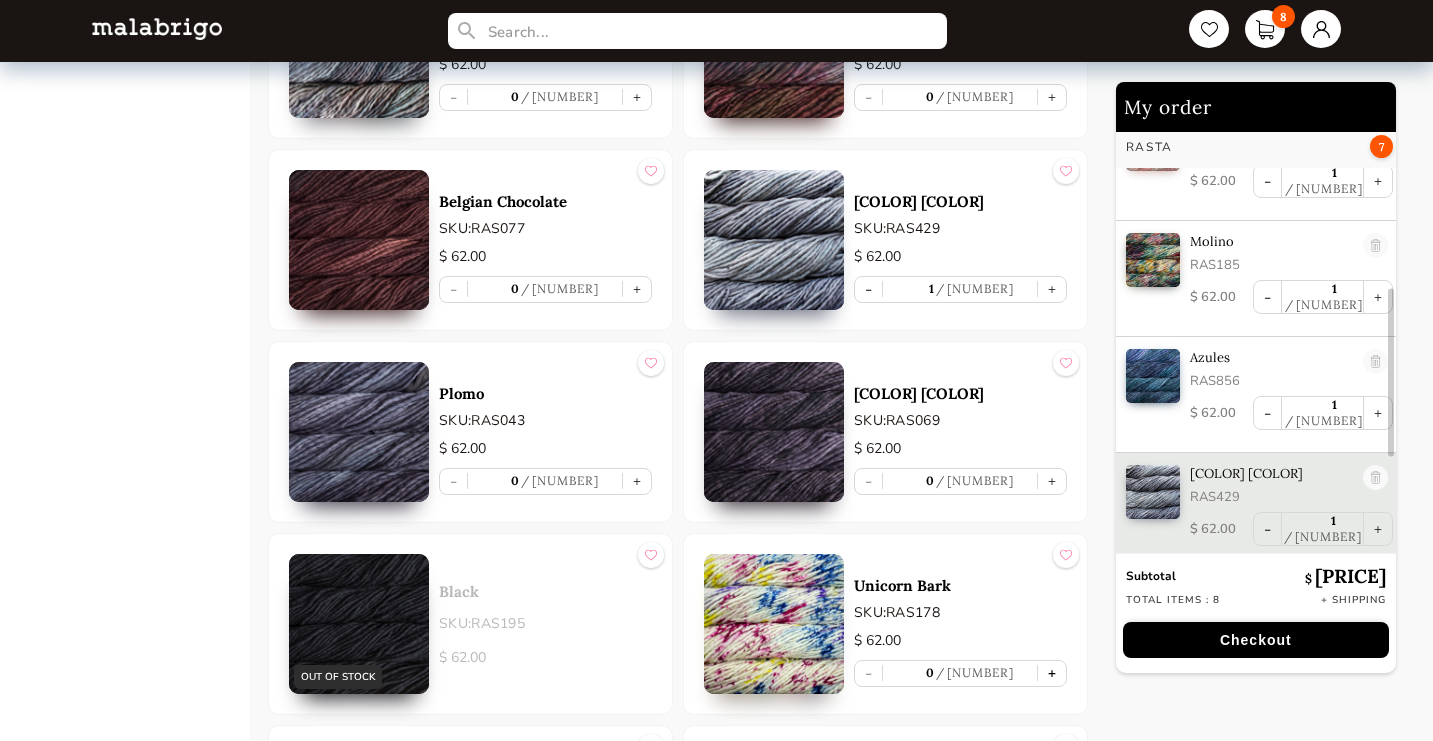 click on "+" at bounding box center (1052, 673) 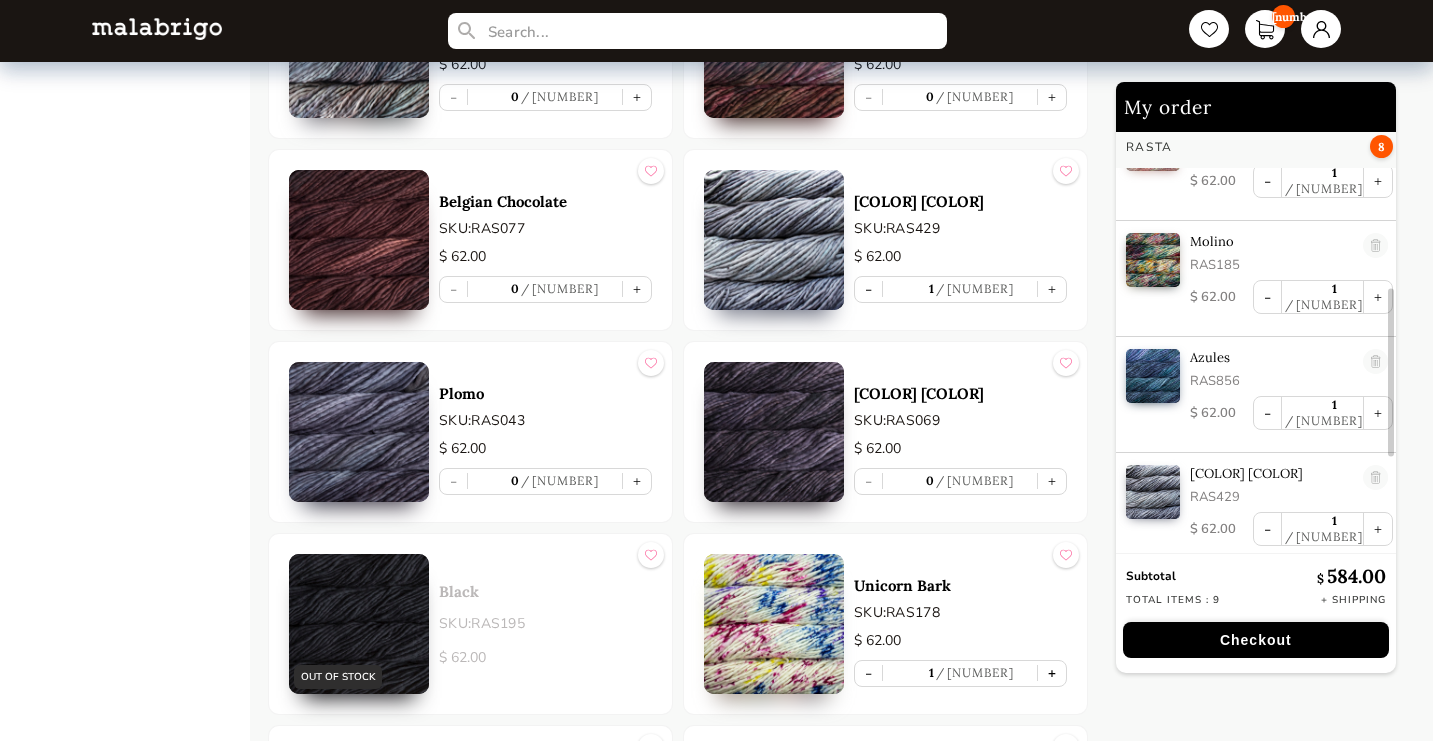type on "1" 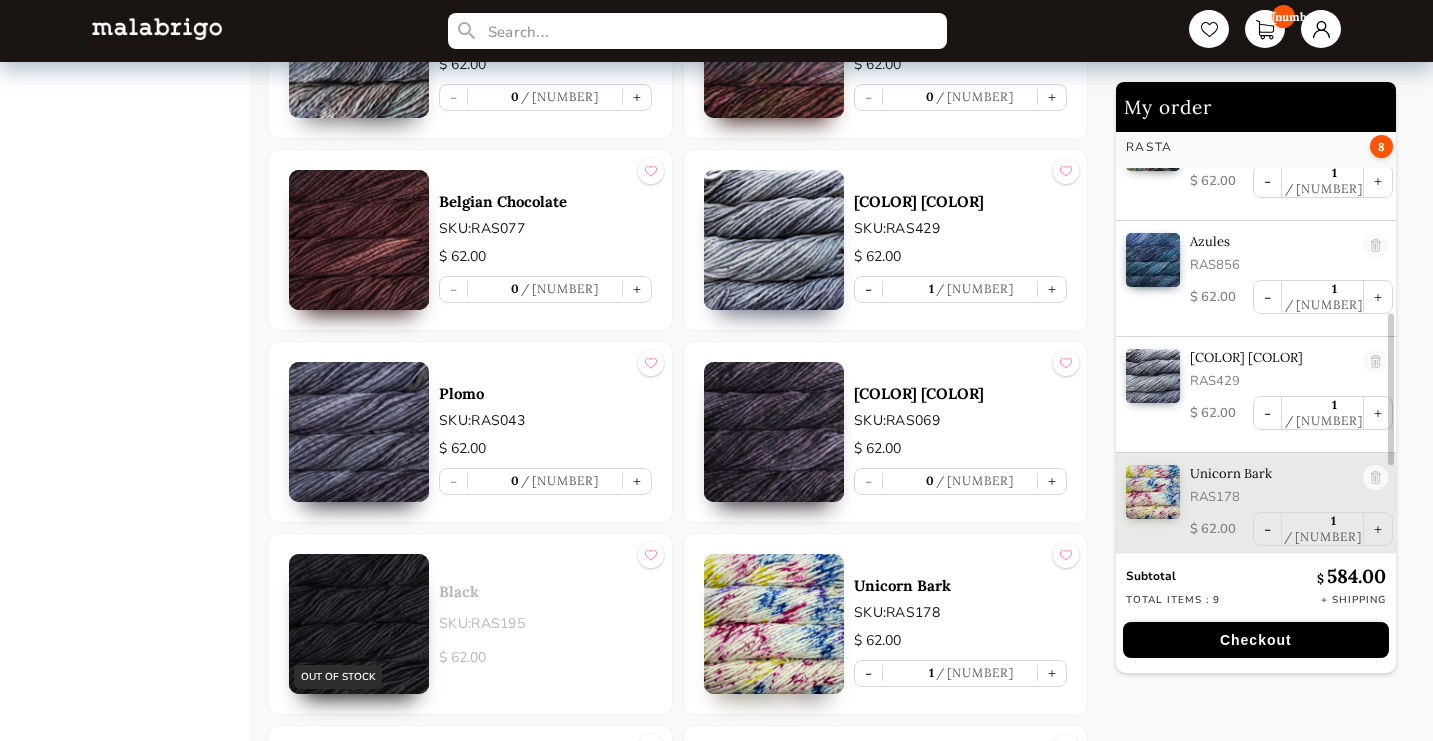 click on "Checkout" at bounding box center (1256, 640) 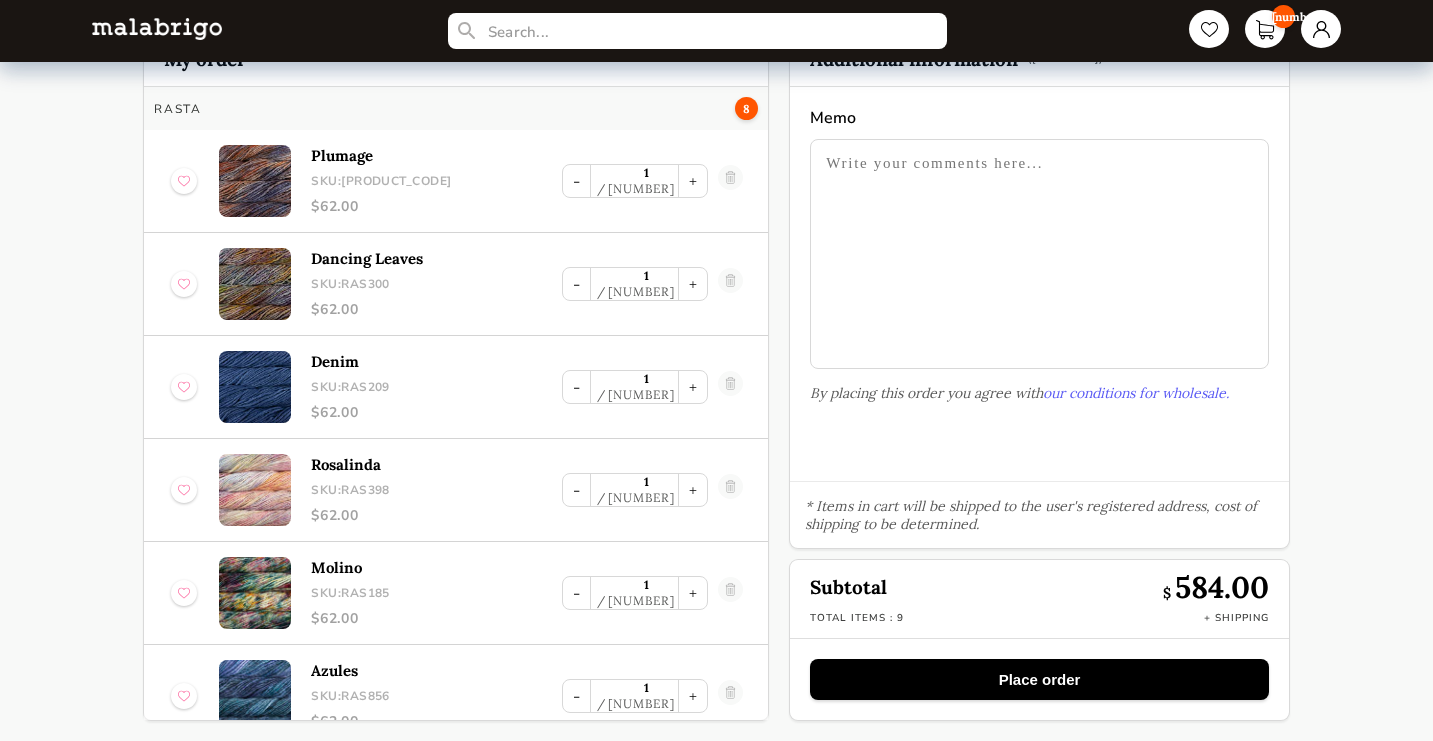 scroll, scrollTop: 79, scrollLeft: 0, axis: vertical 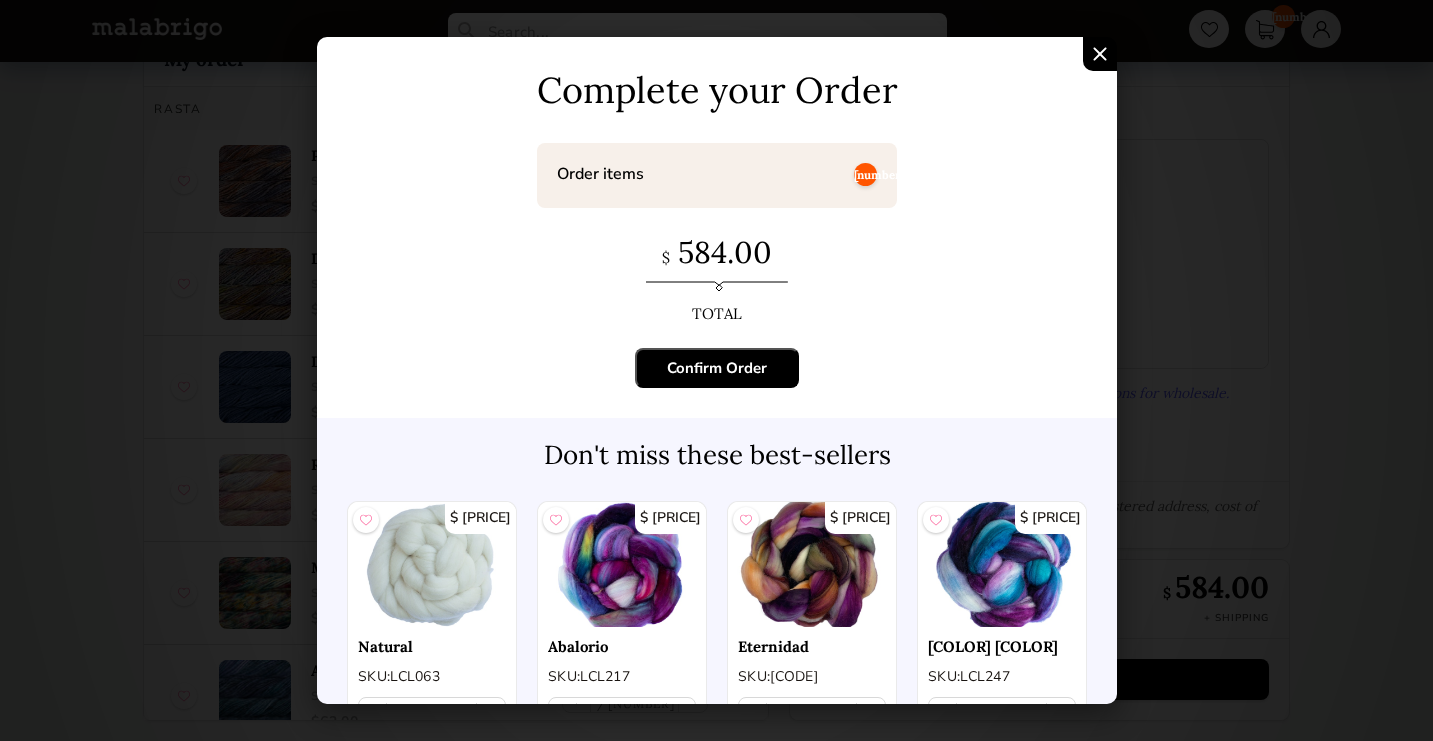 click on "Confirm Order" at bounding box center [717, 368] 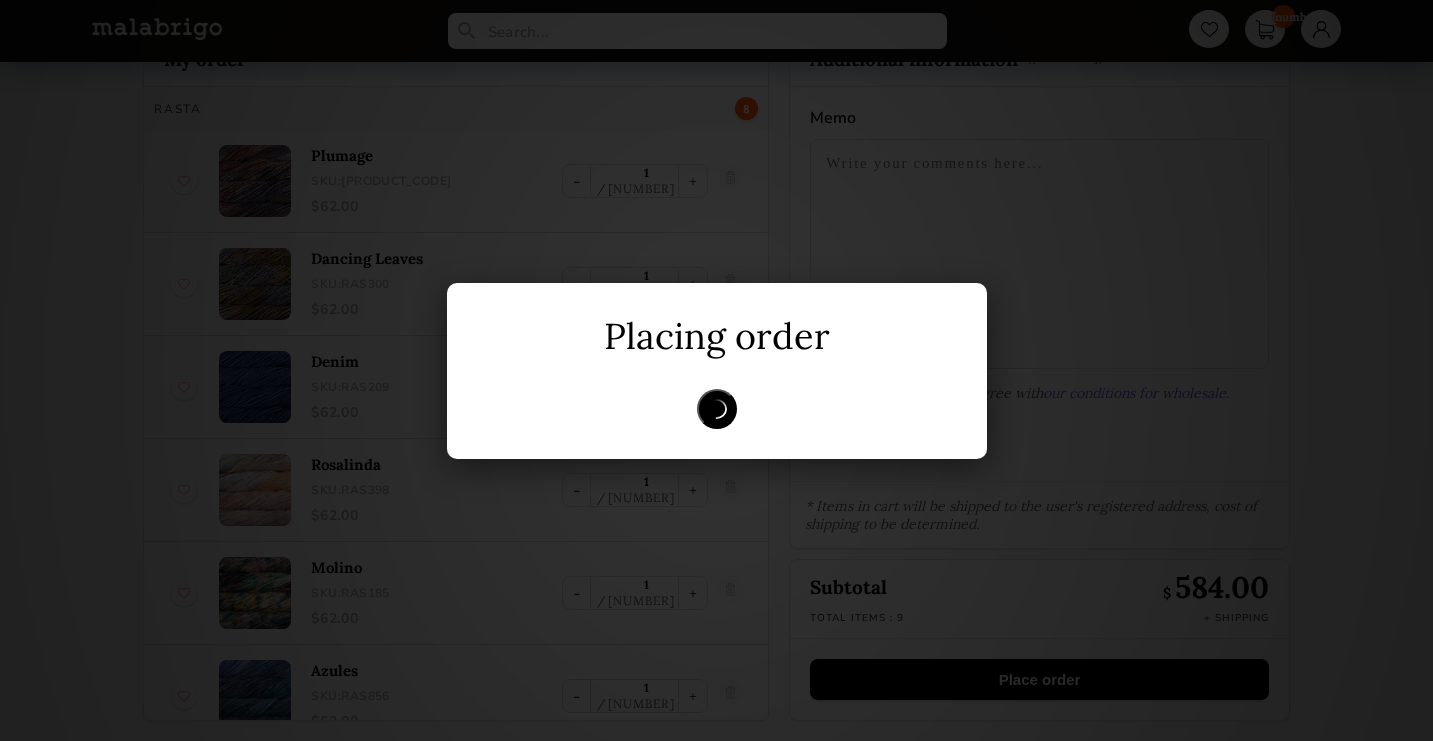 scroll, scrollTop: 0, scrollLeft: 0, axis: both 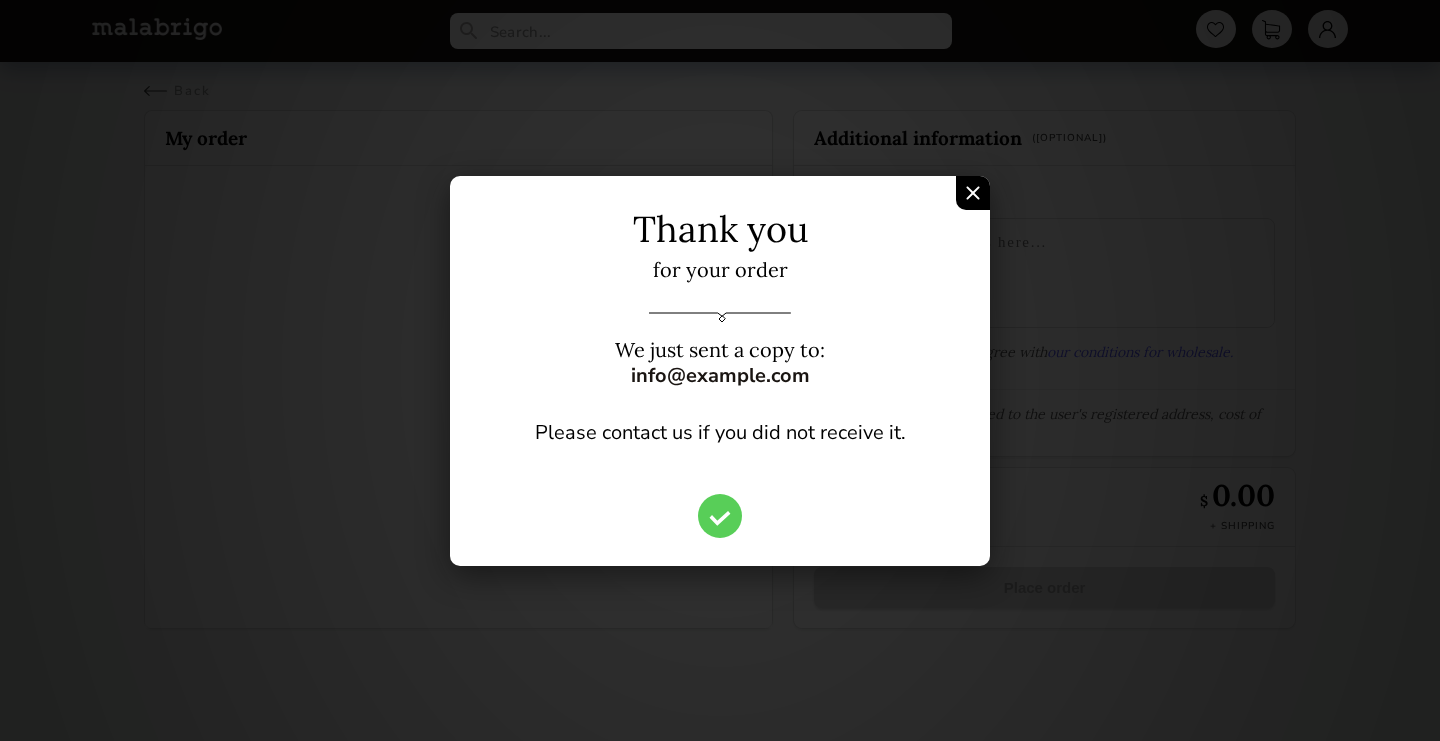 click at bounding box center (973, 193) 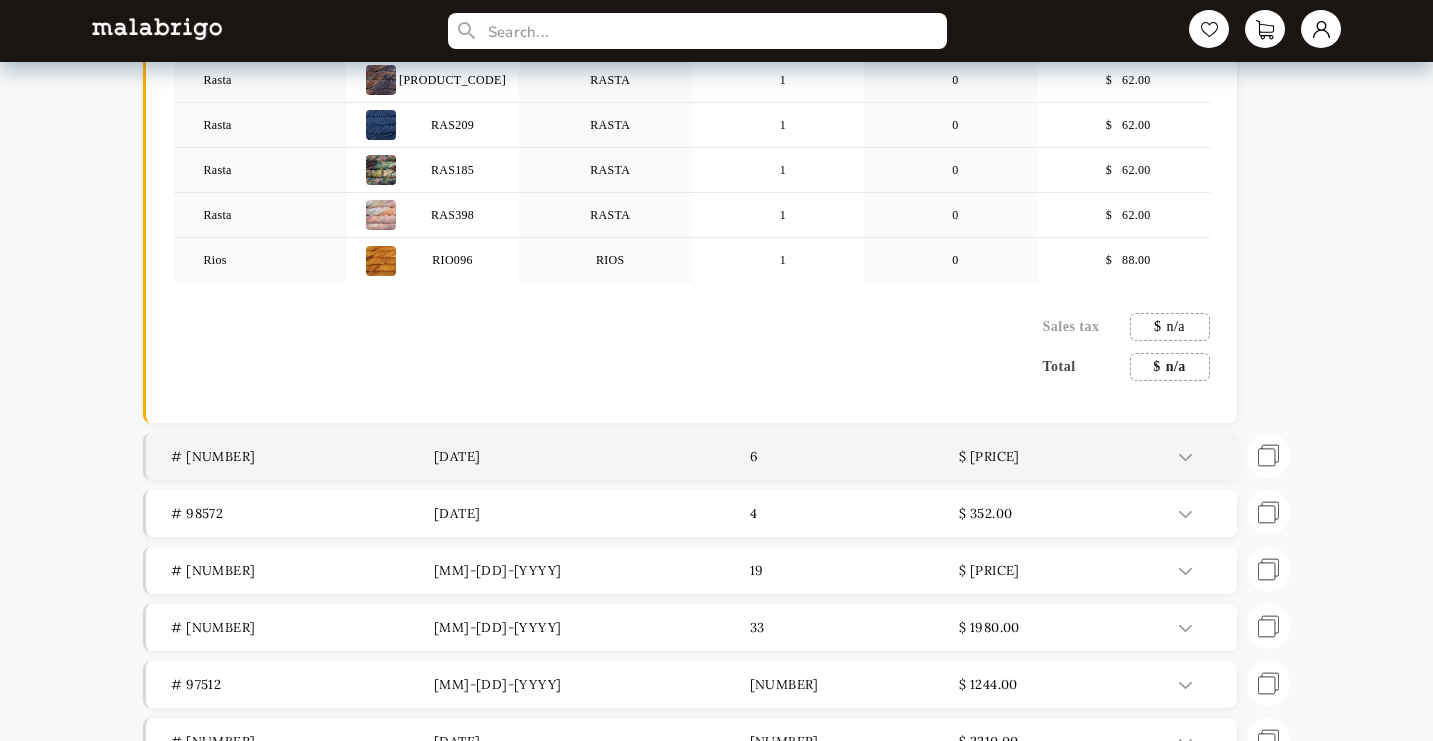 scroll, scrollTop: 432, scrollLeft: 0, axis: vertical 